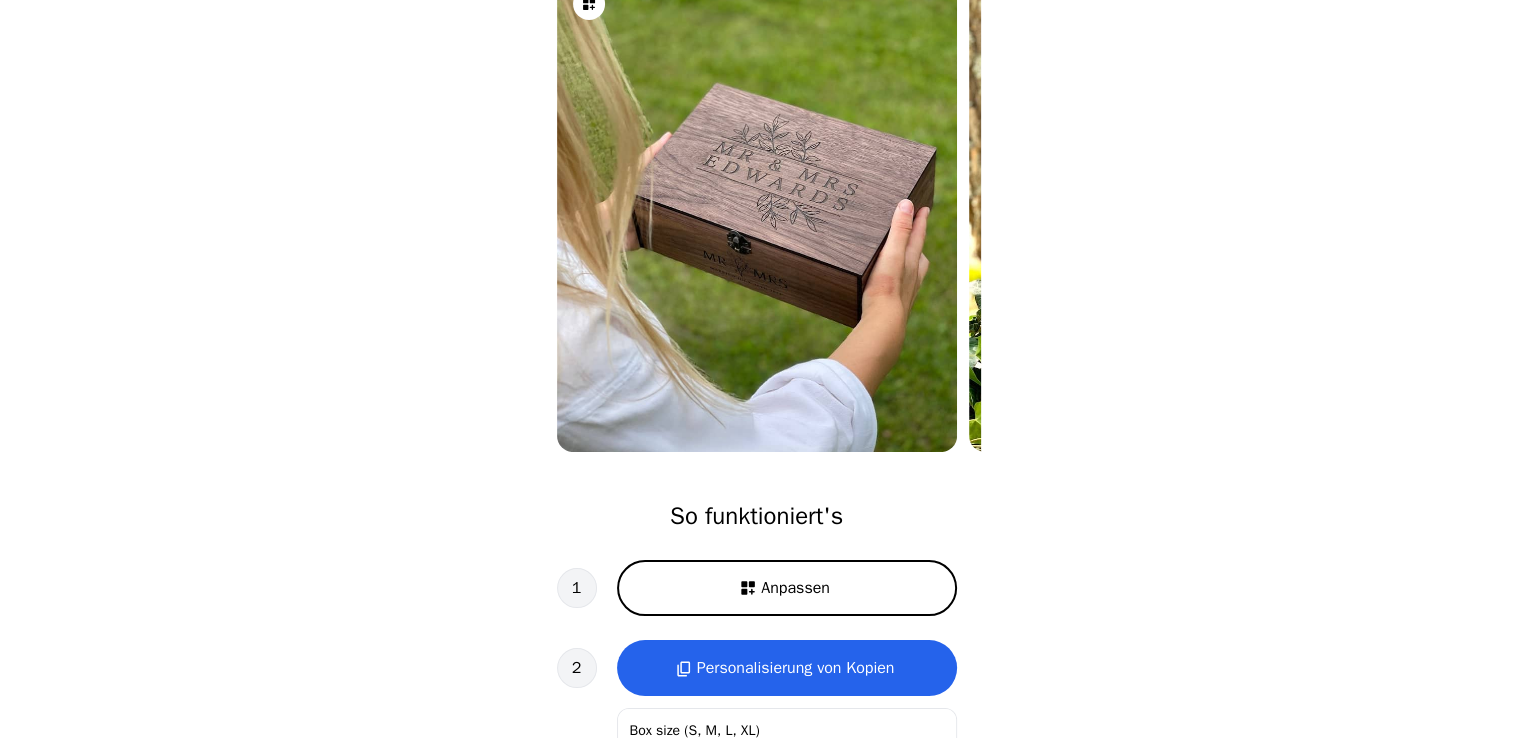 scroll, scrollTop: 199, scrollLeft: 0, axis: vertical 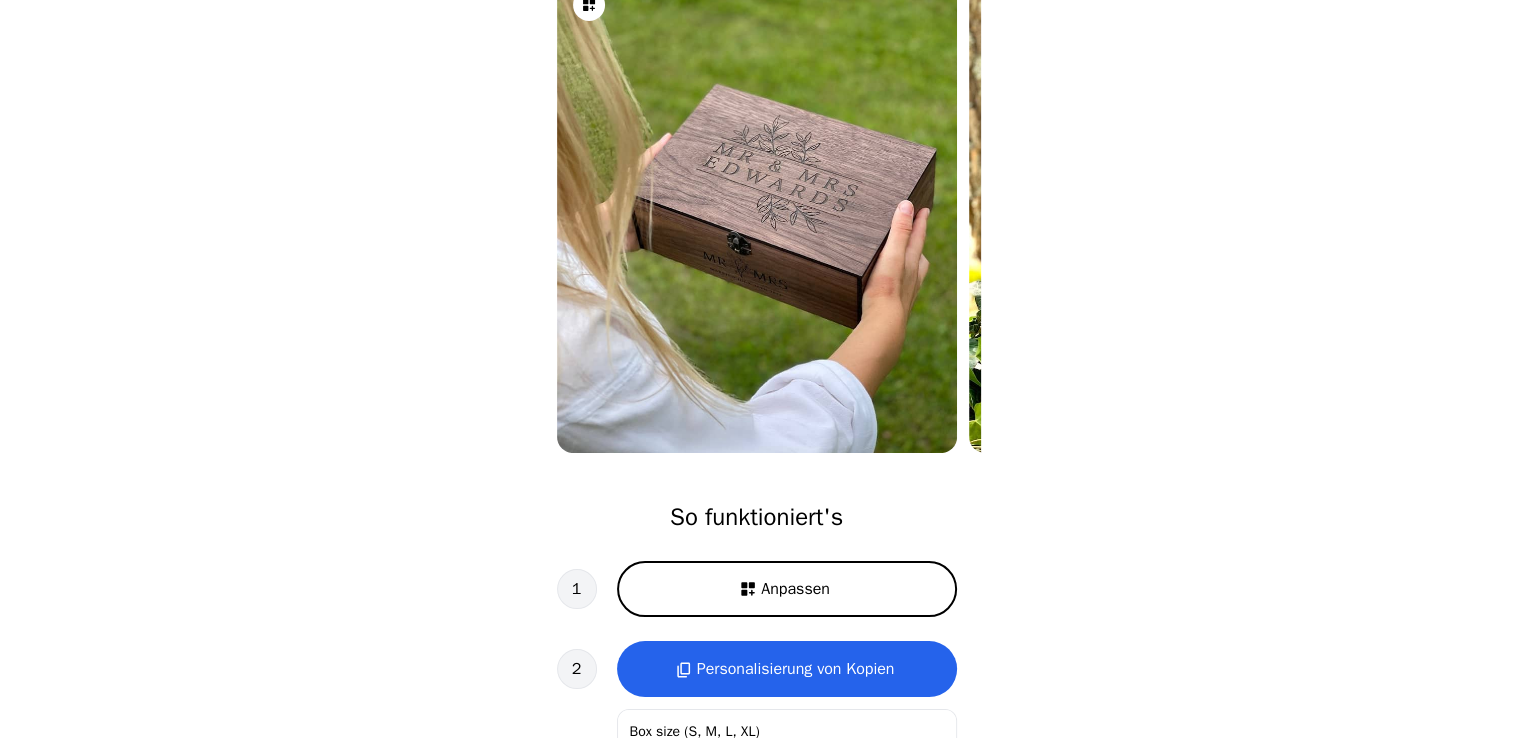 click on "Anpassen" at bounding box center [787, 589] 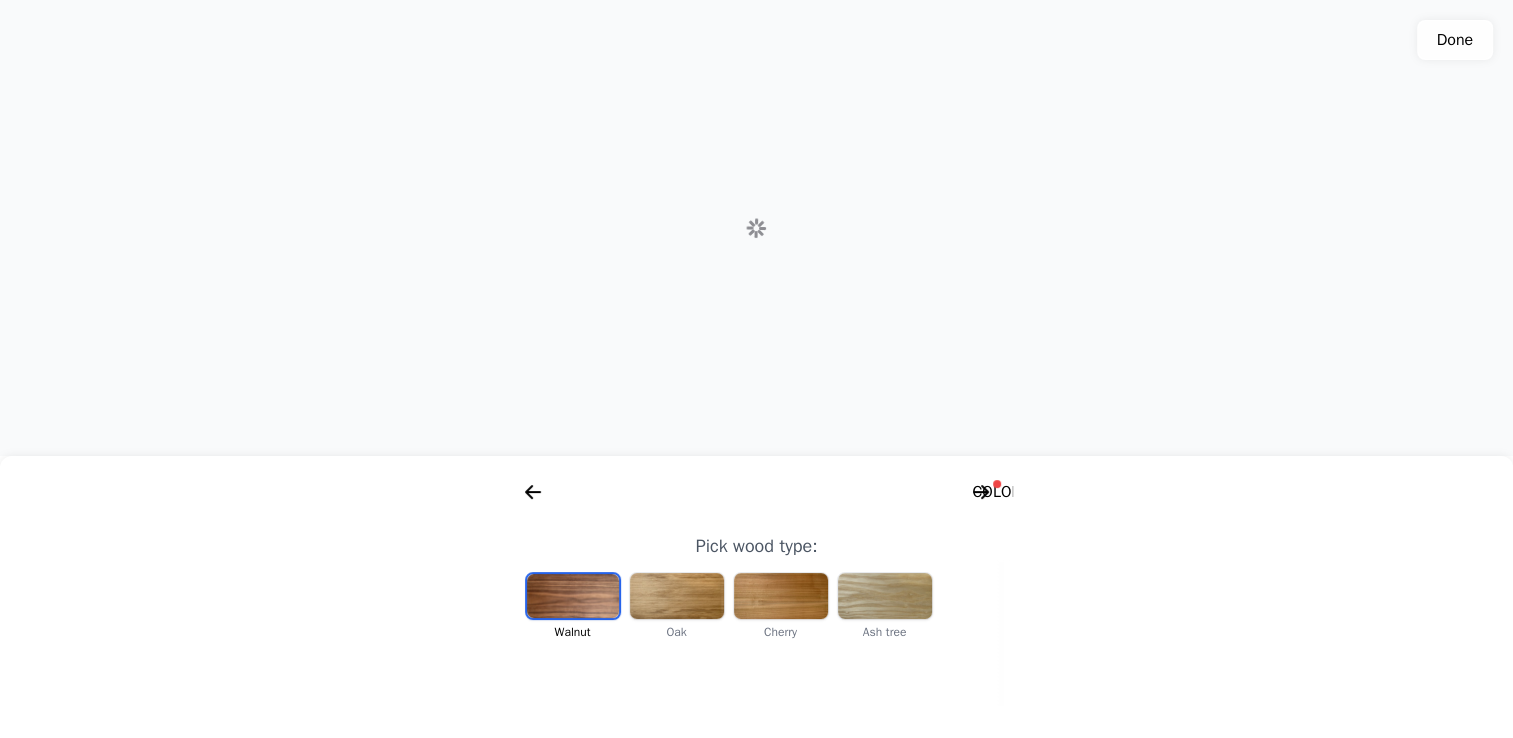 scroll, scrollTop: 0, scrollLeft: 256, axis: horizontal 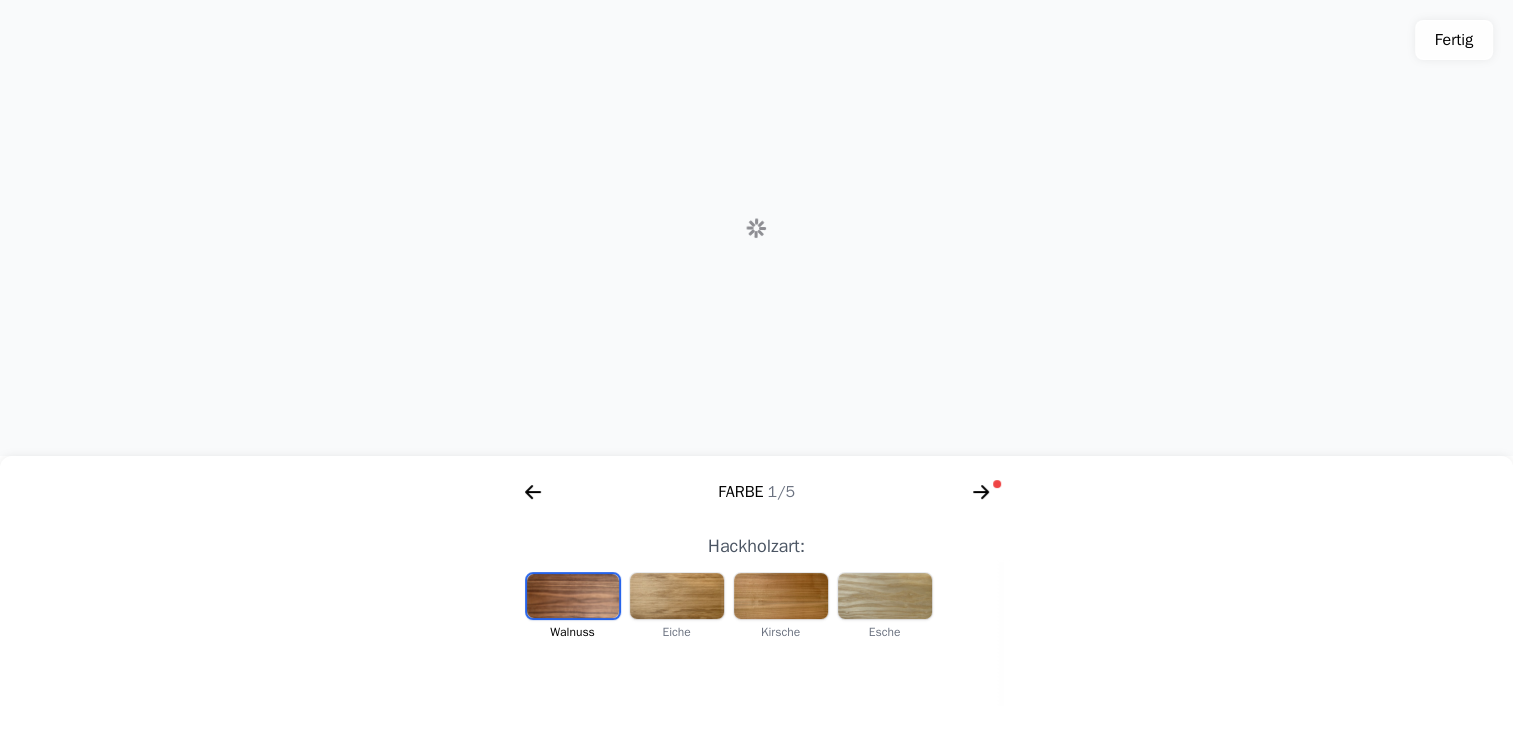 click at bounding box center [677, 596] 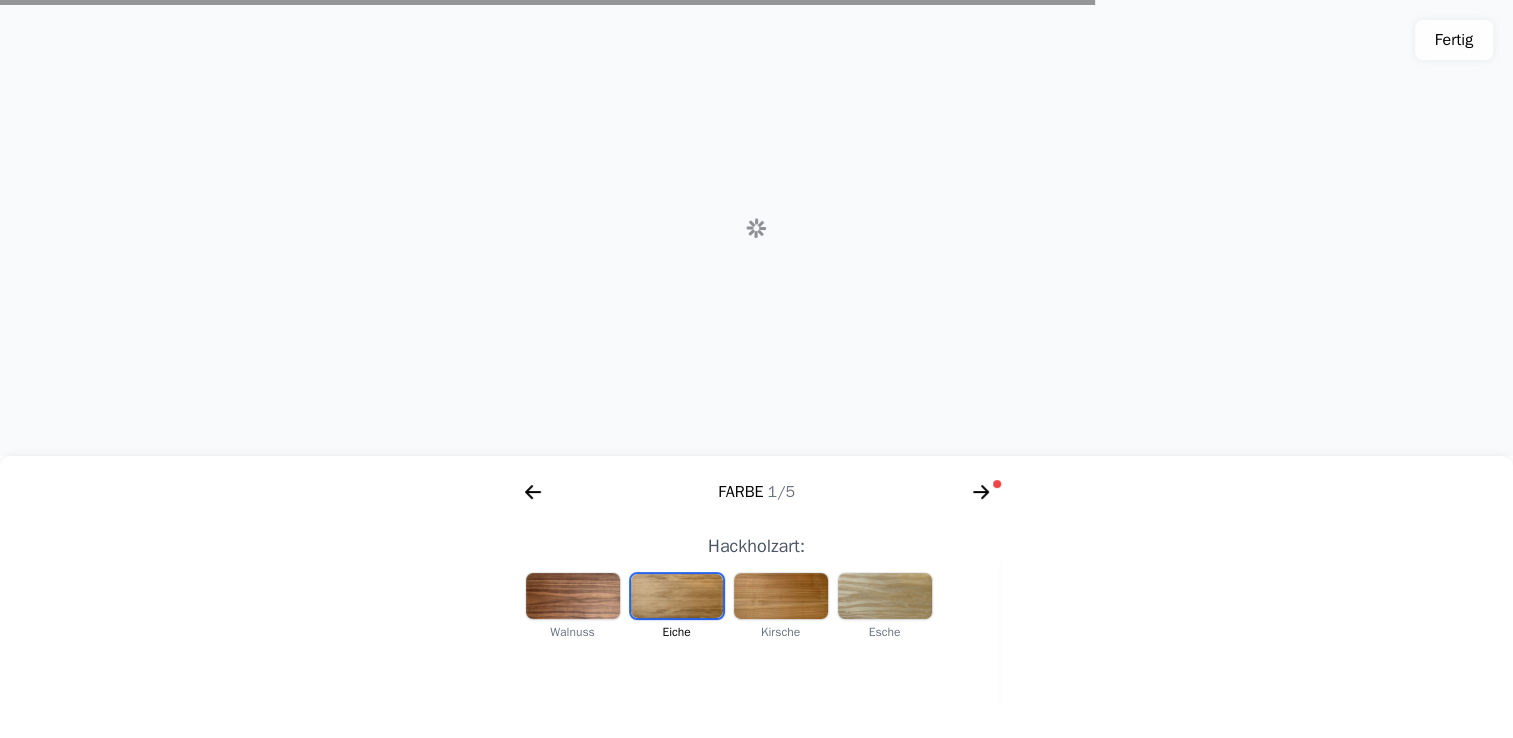 scroll, scrollTop: 0, scrollLeft: 412, axis: horizontal 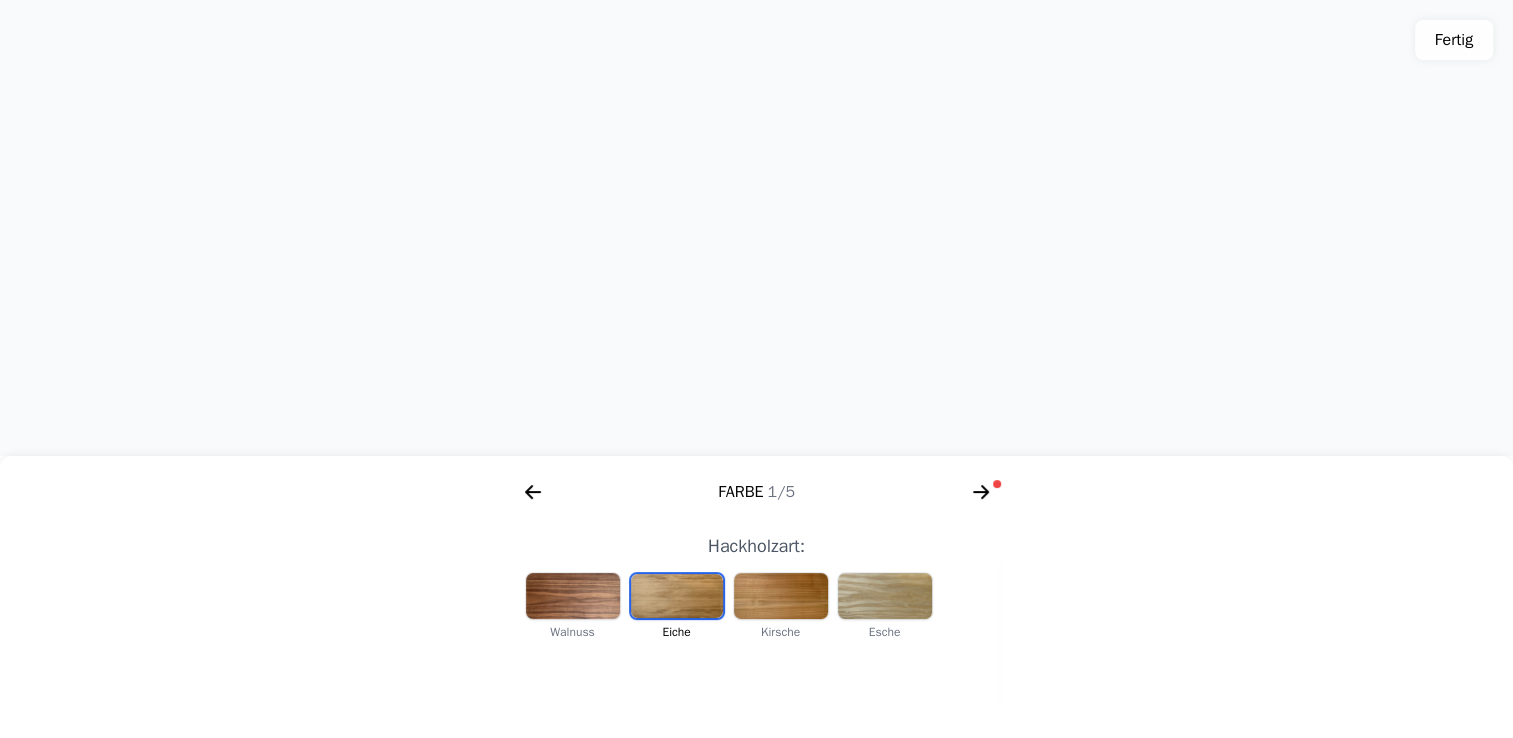 click at bounding box center (781, 596) 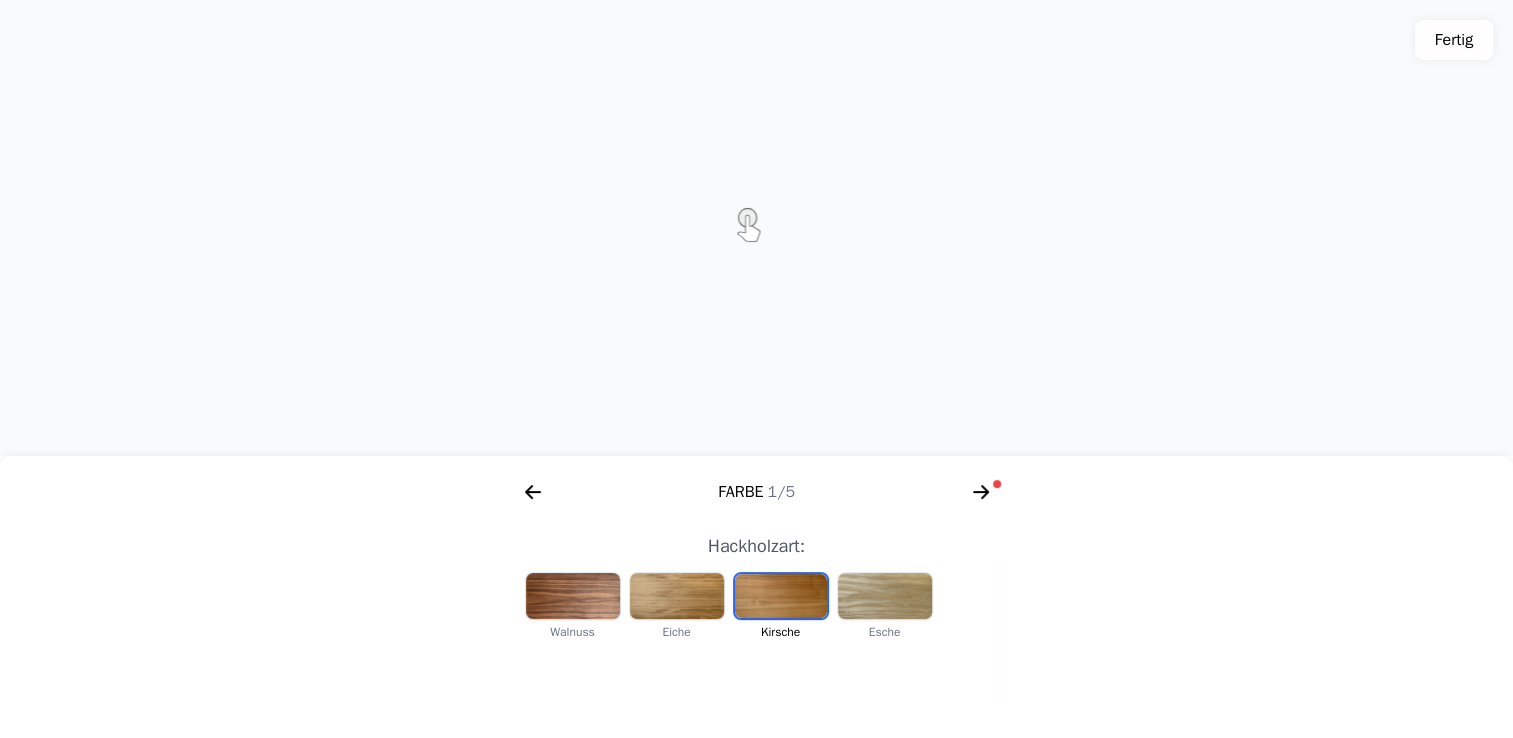 click at bounding box center (677, 596) 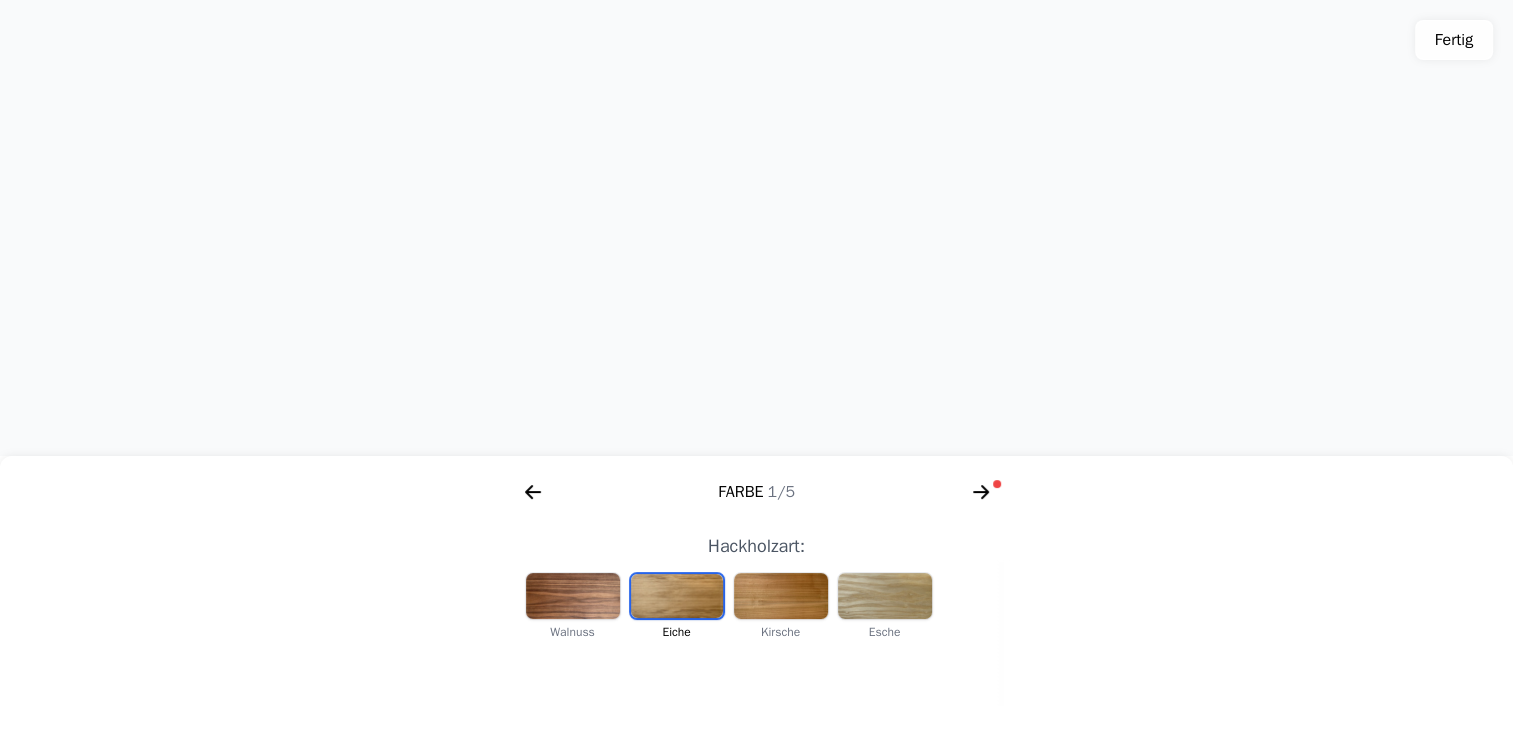 click at bounding box center [781, 596] 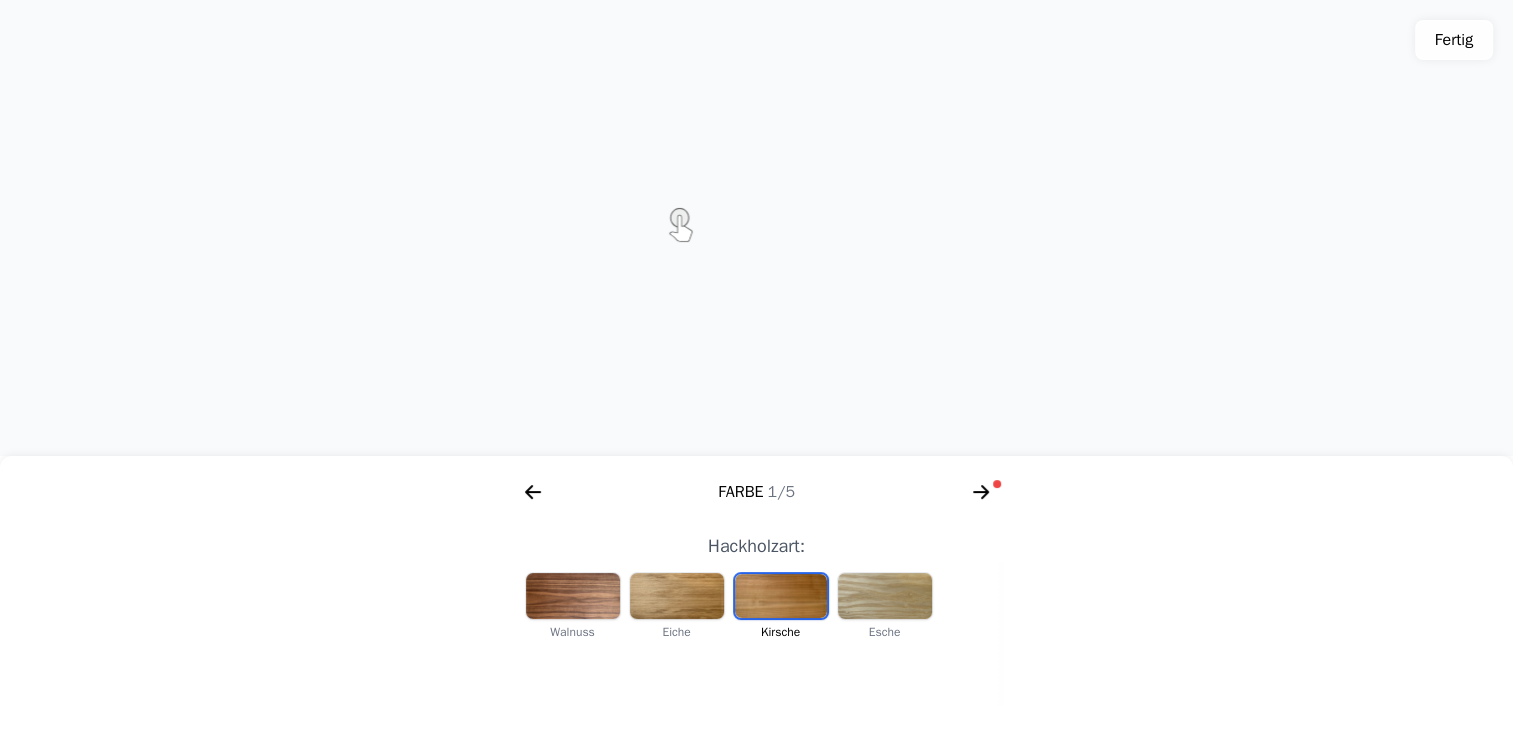click 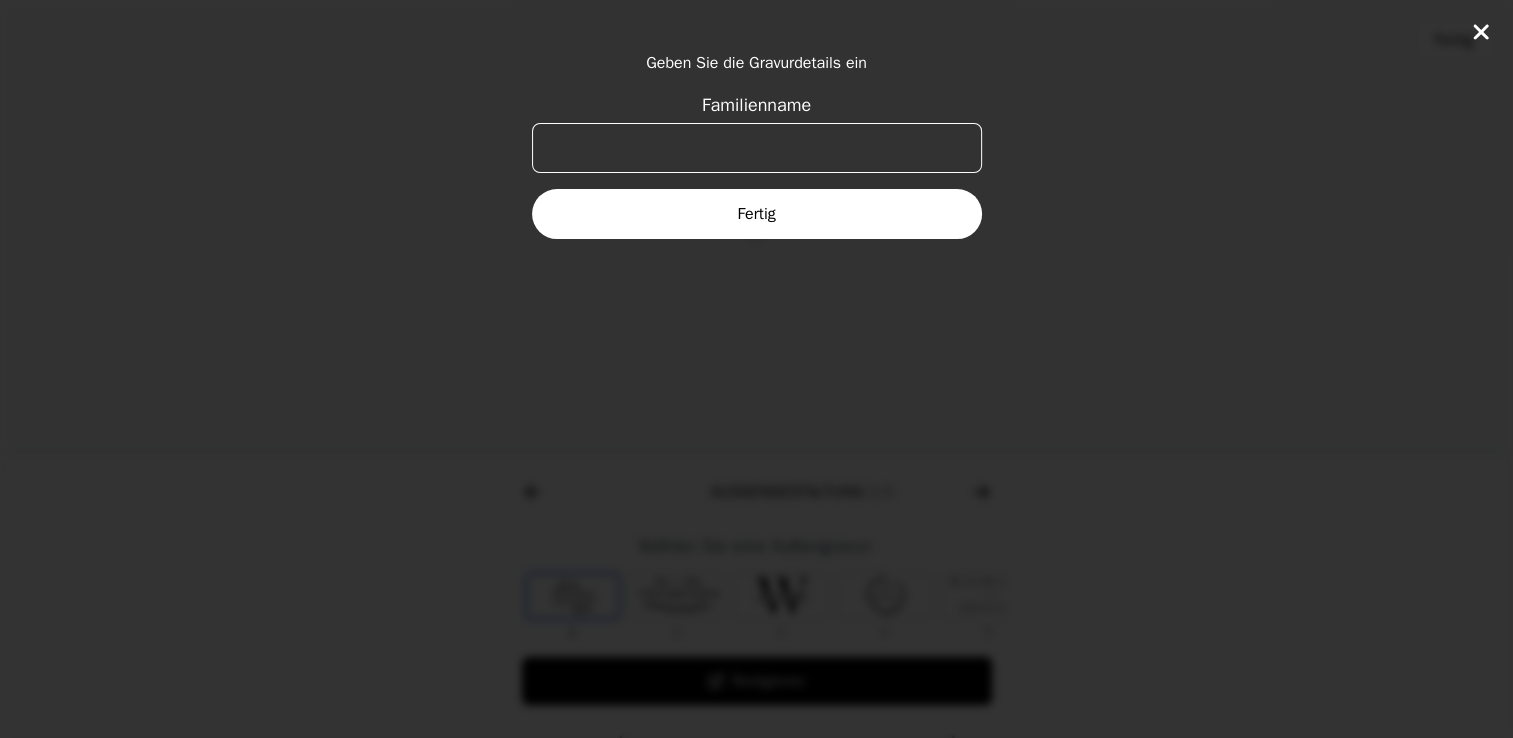 scroll, scrollTop: 0, scrollLeft: 768, axis: horizontal 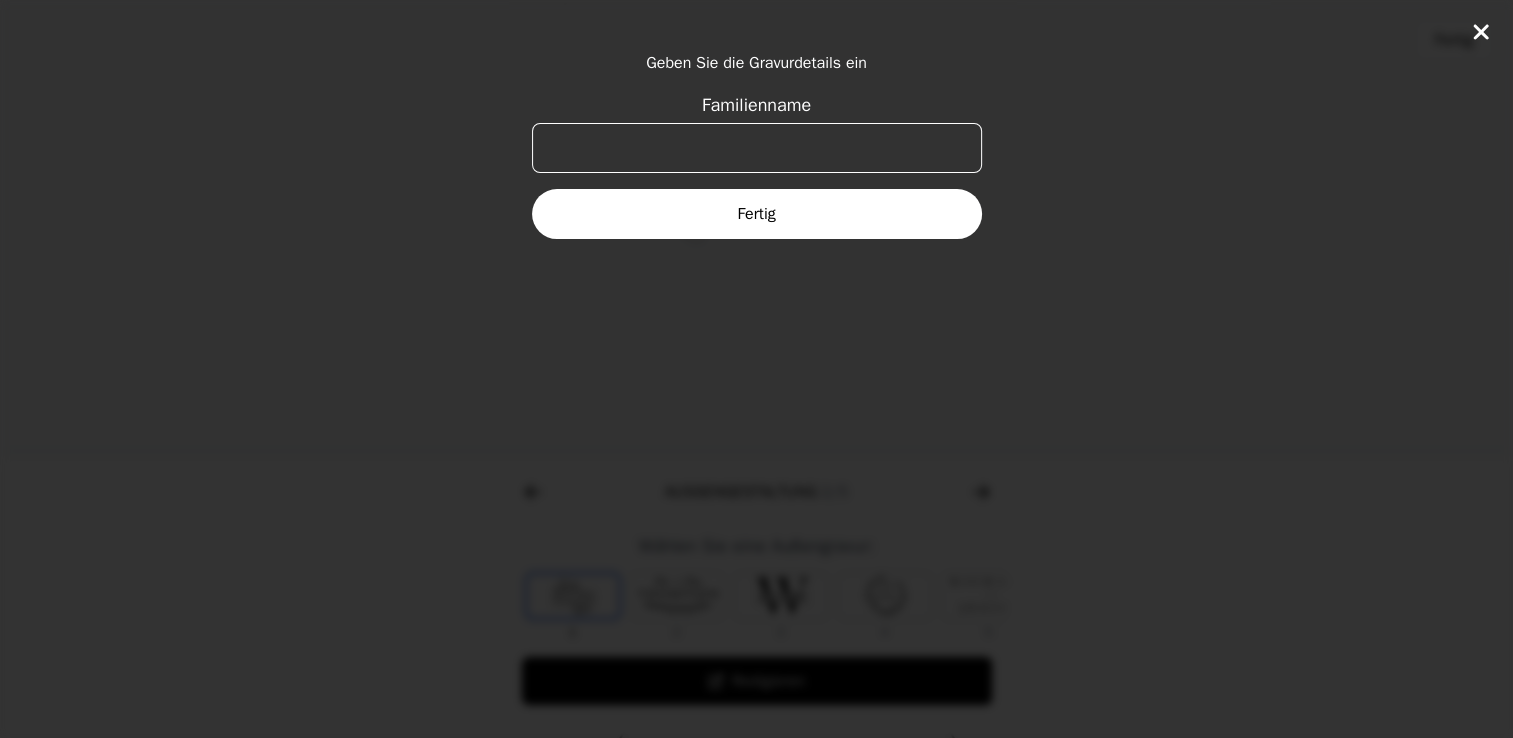 click on "Familienname" at bounding box center (757, 148) 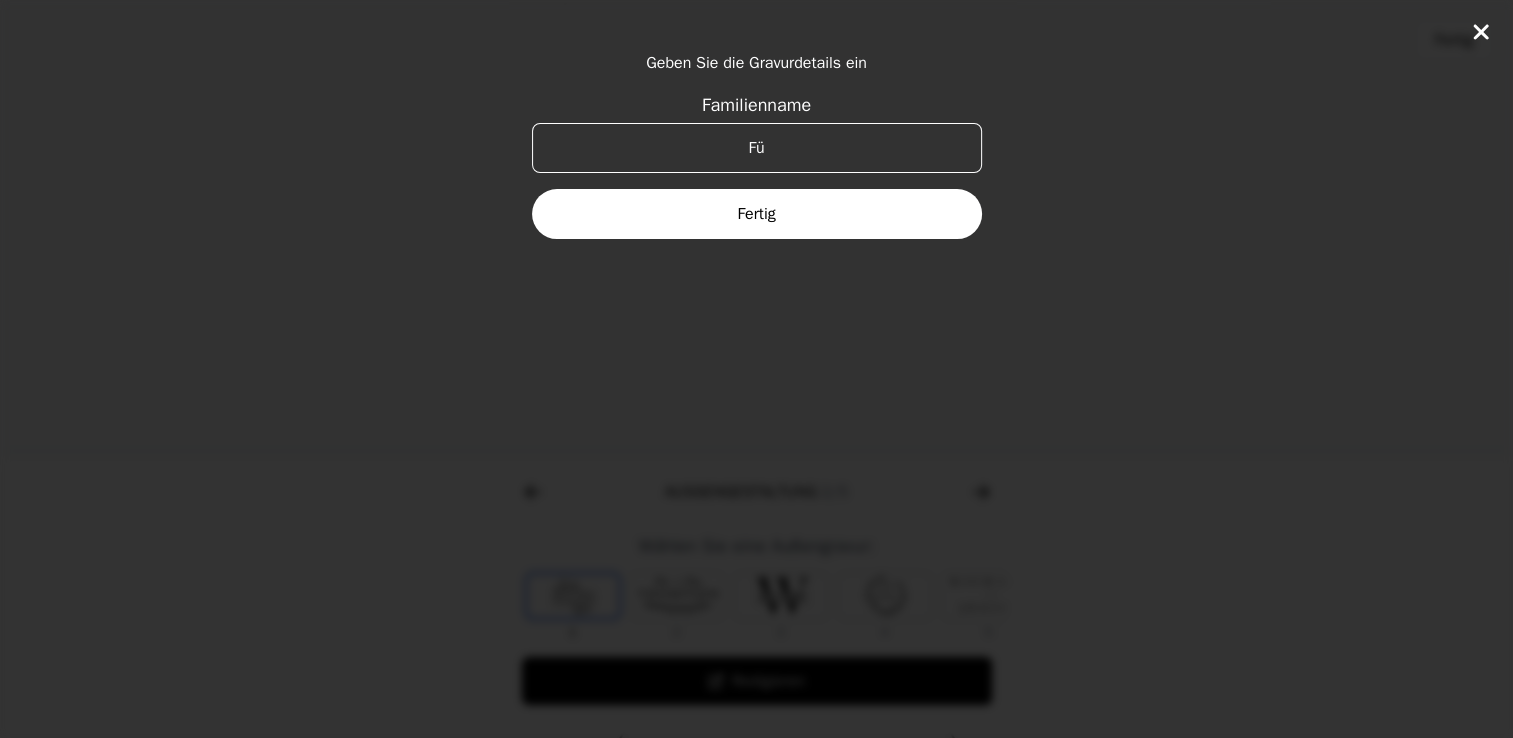 type on "F" 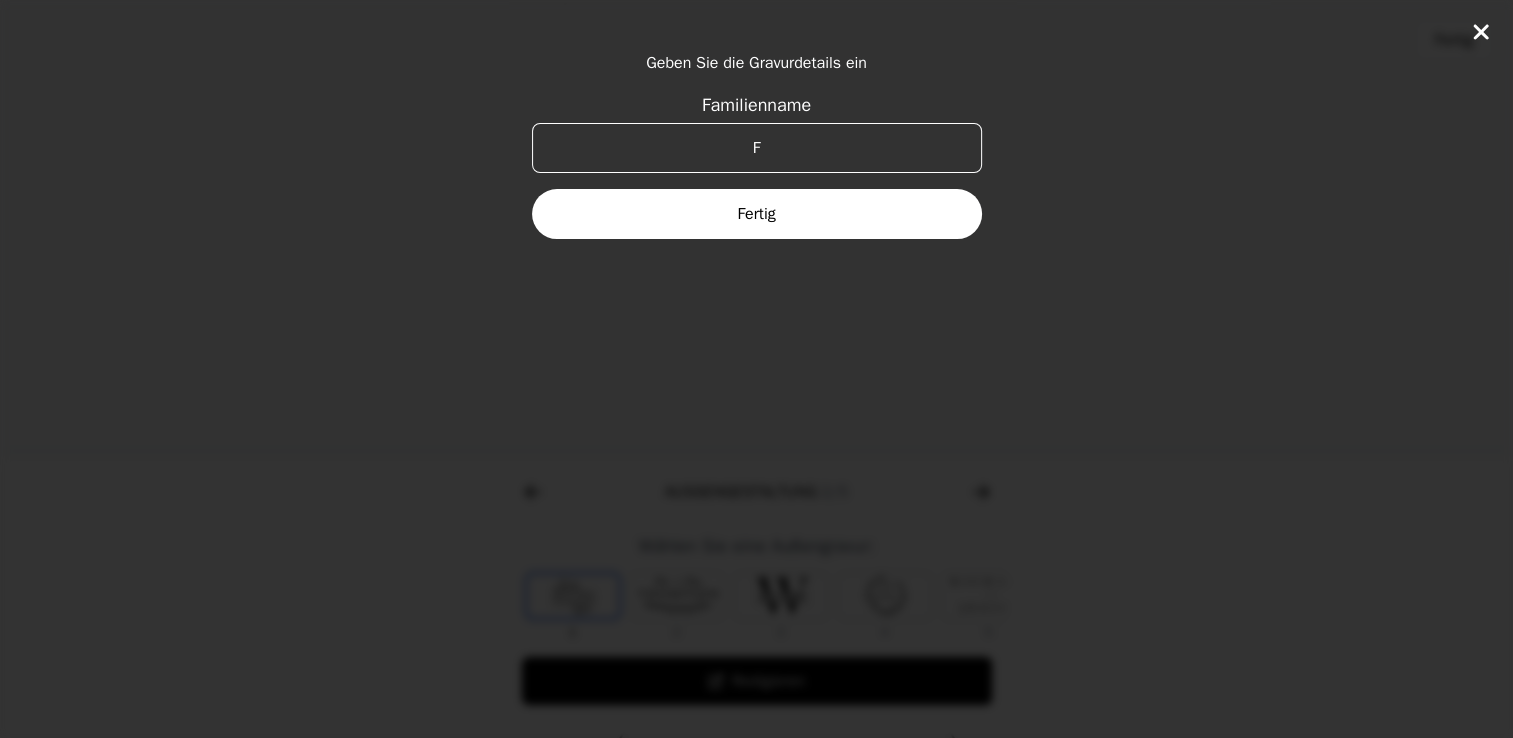 type 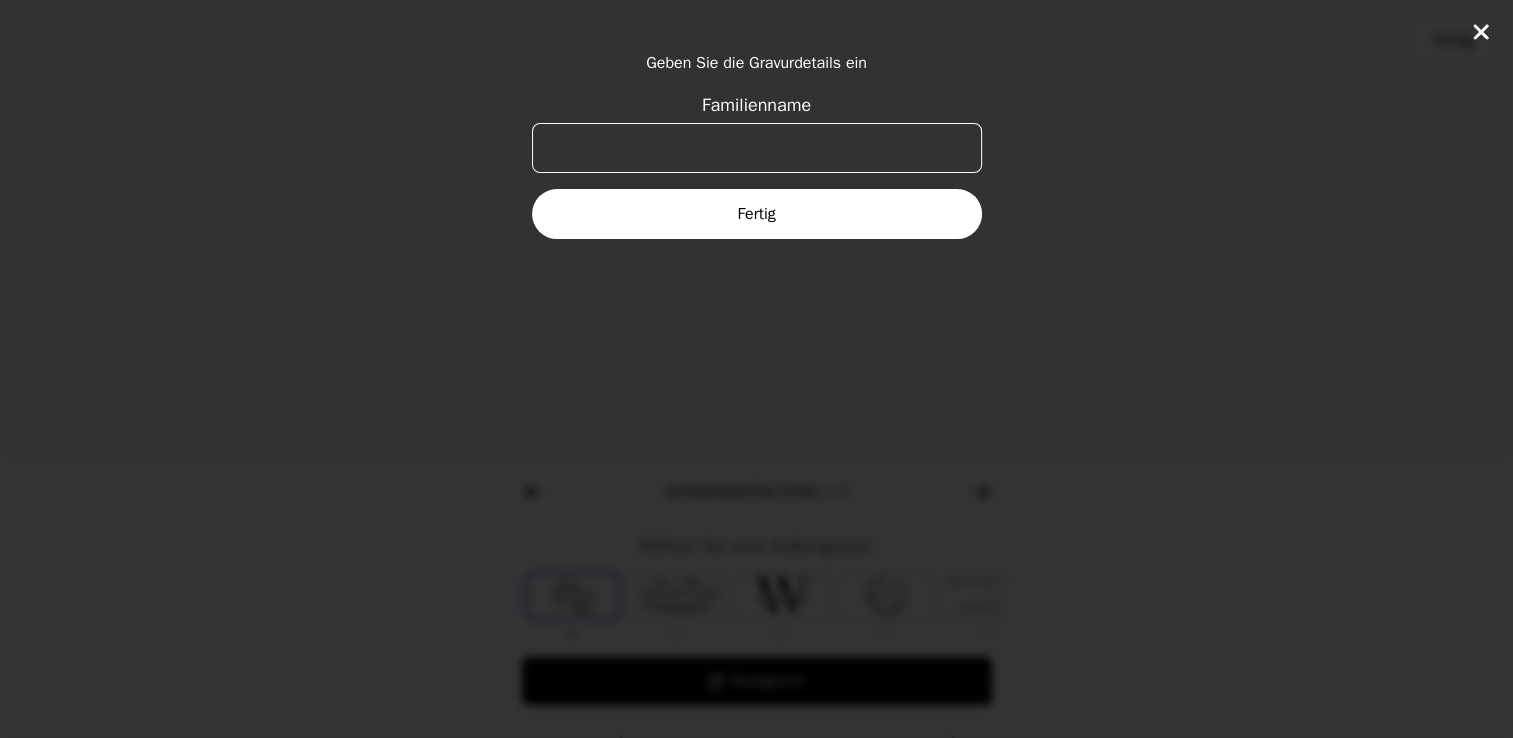 click on "Fertig" at bounding box center (757, 214) 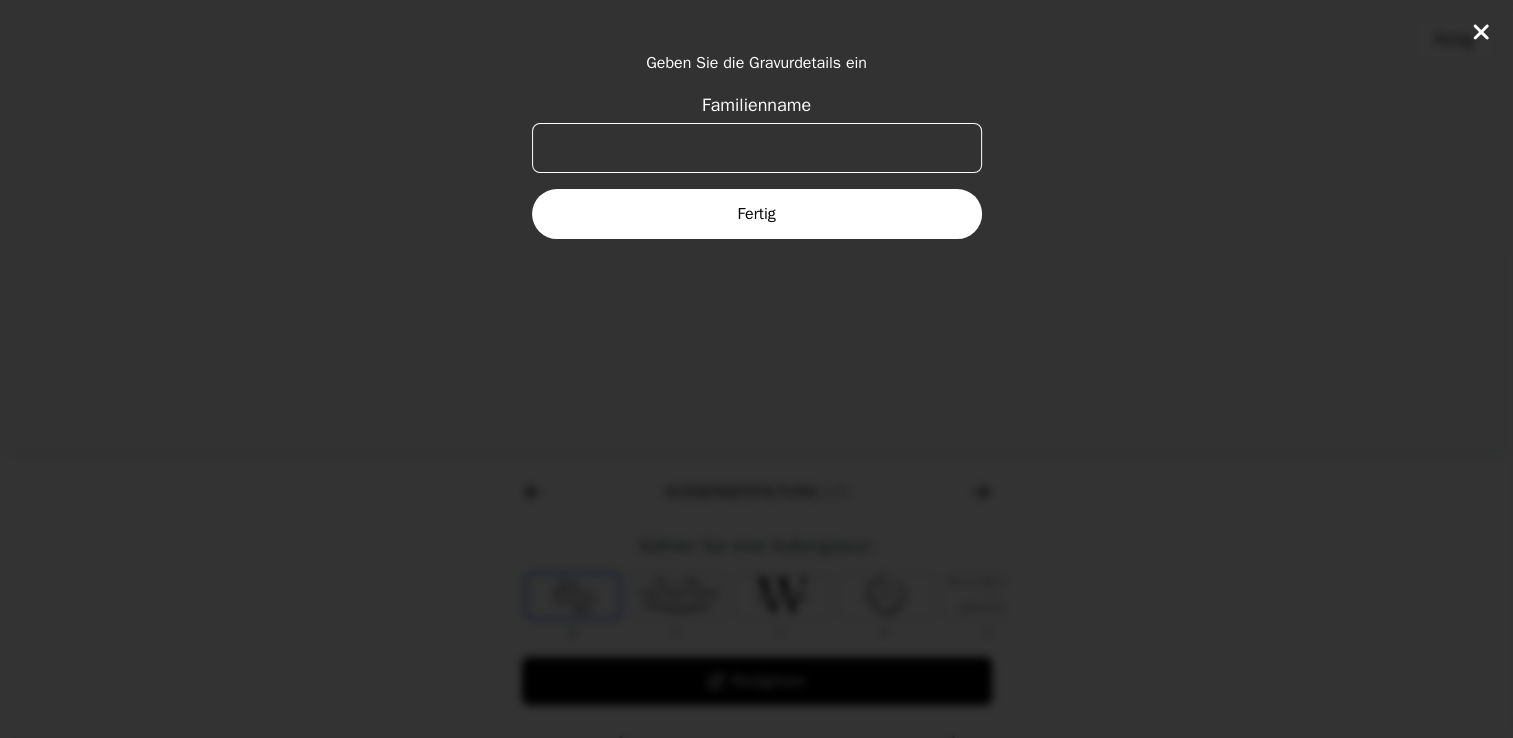 click 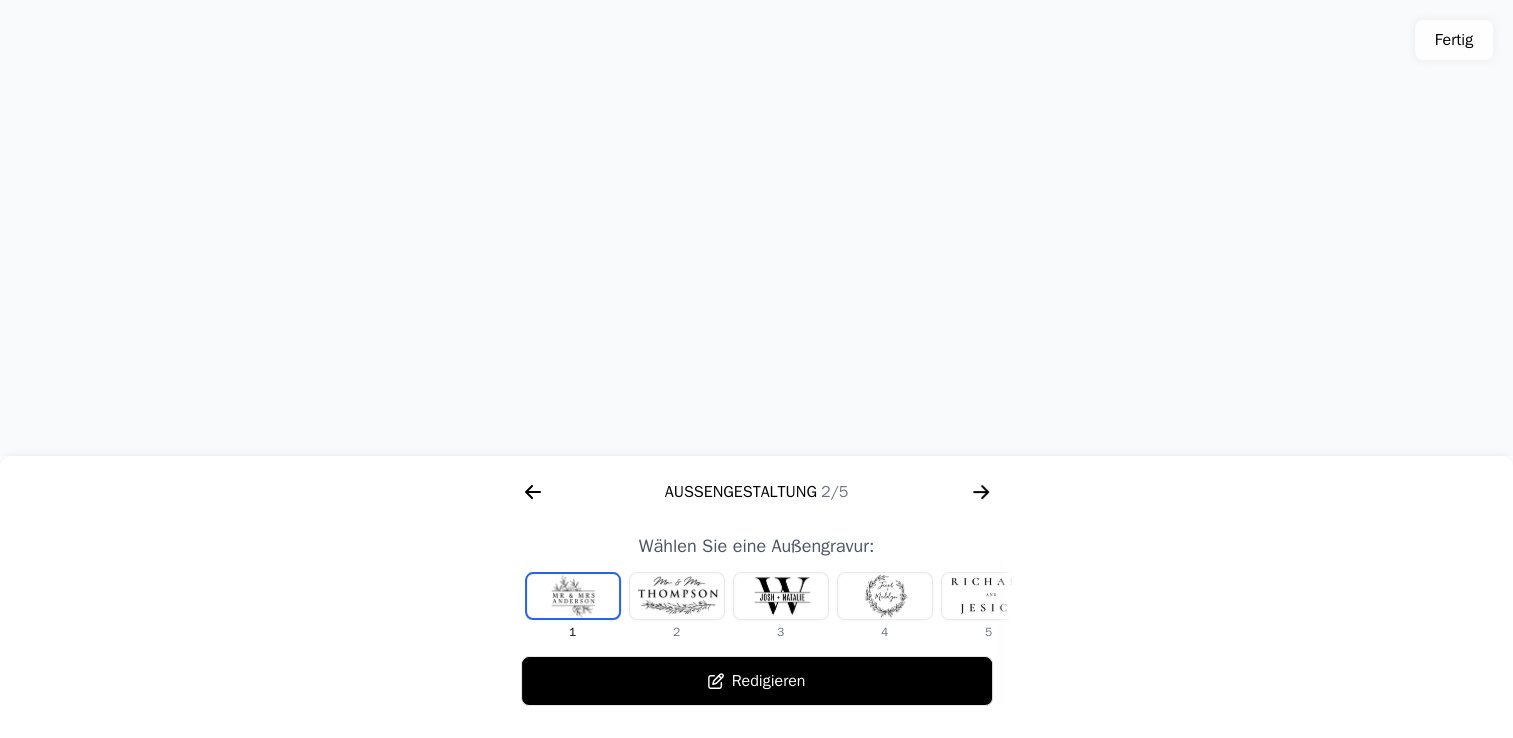 click at bounding box center [781, 596] 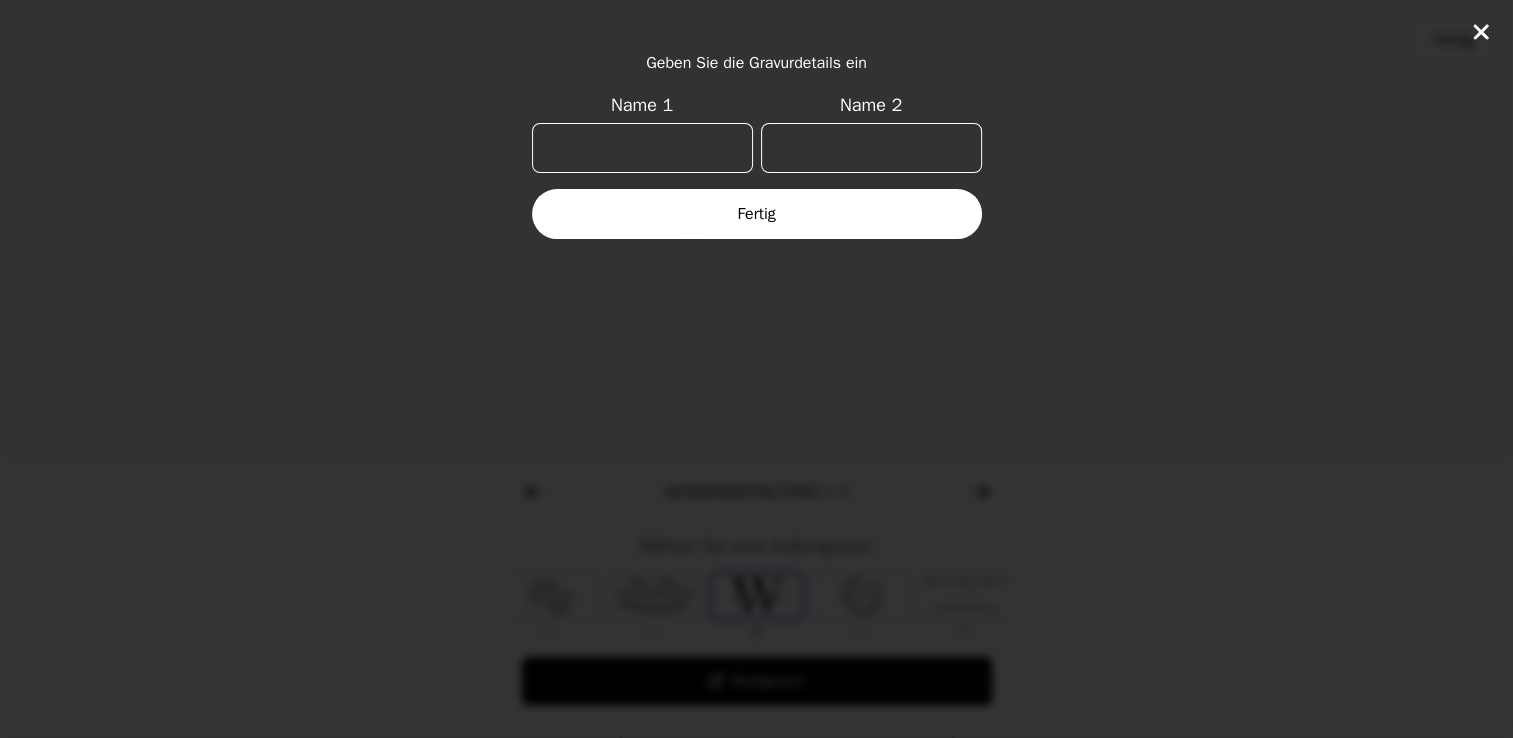 click on "Geben Sie die Gravurdetails ein Name 1 Name 2 Fertig" 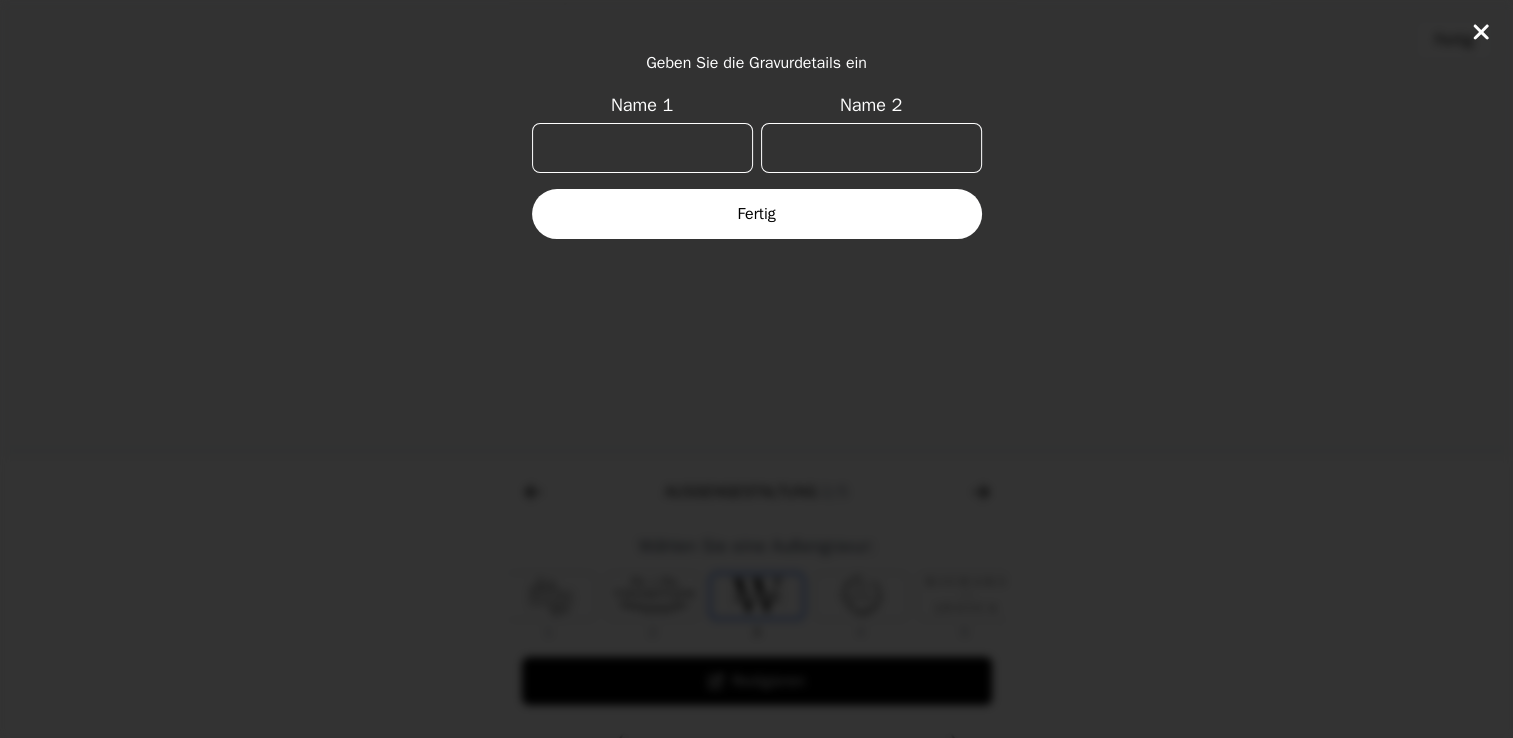 click 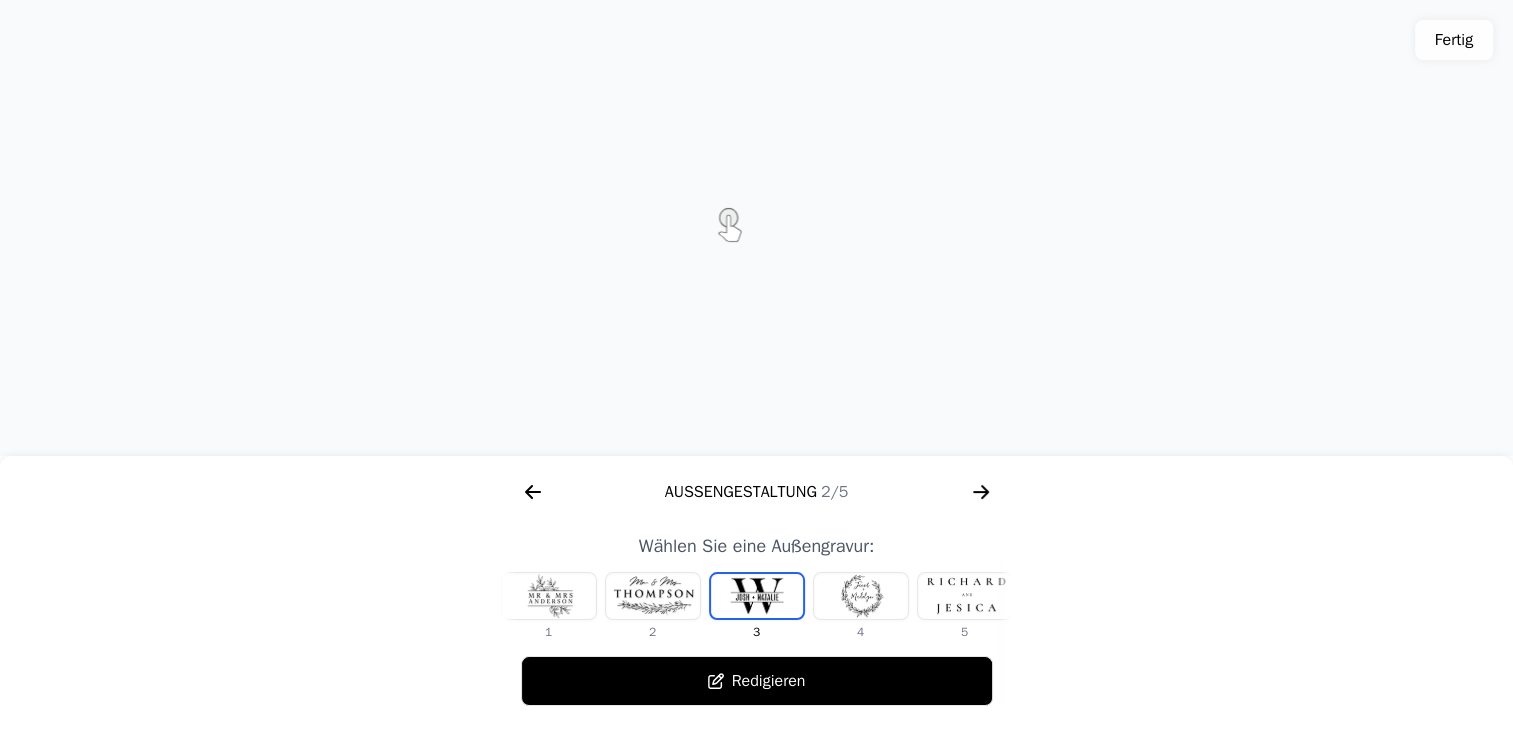 click at bounding box center (965, 596) 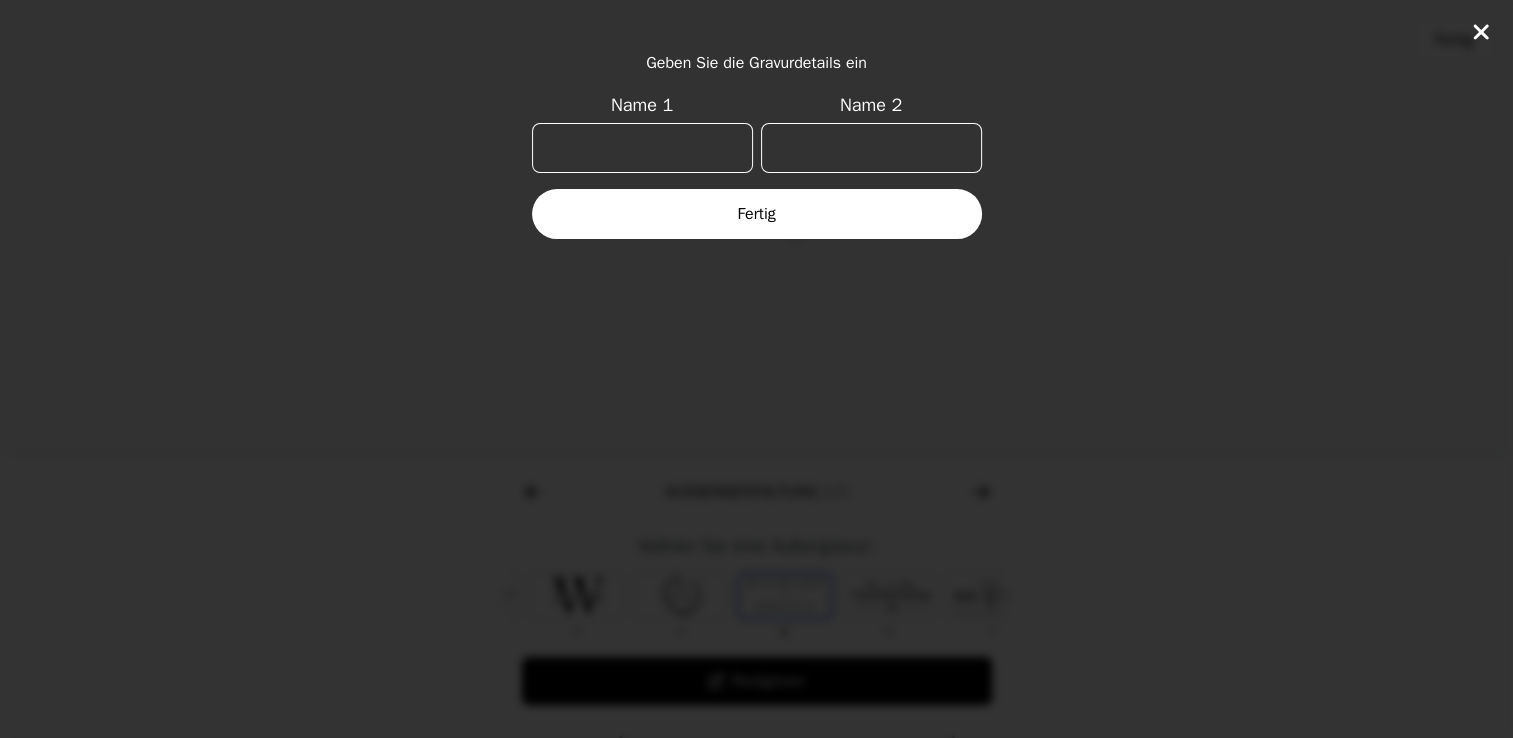 scroll, scrollTop: 0, scrollLeft: 232, axis: horizontal 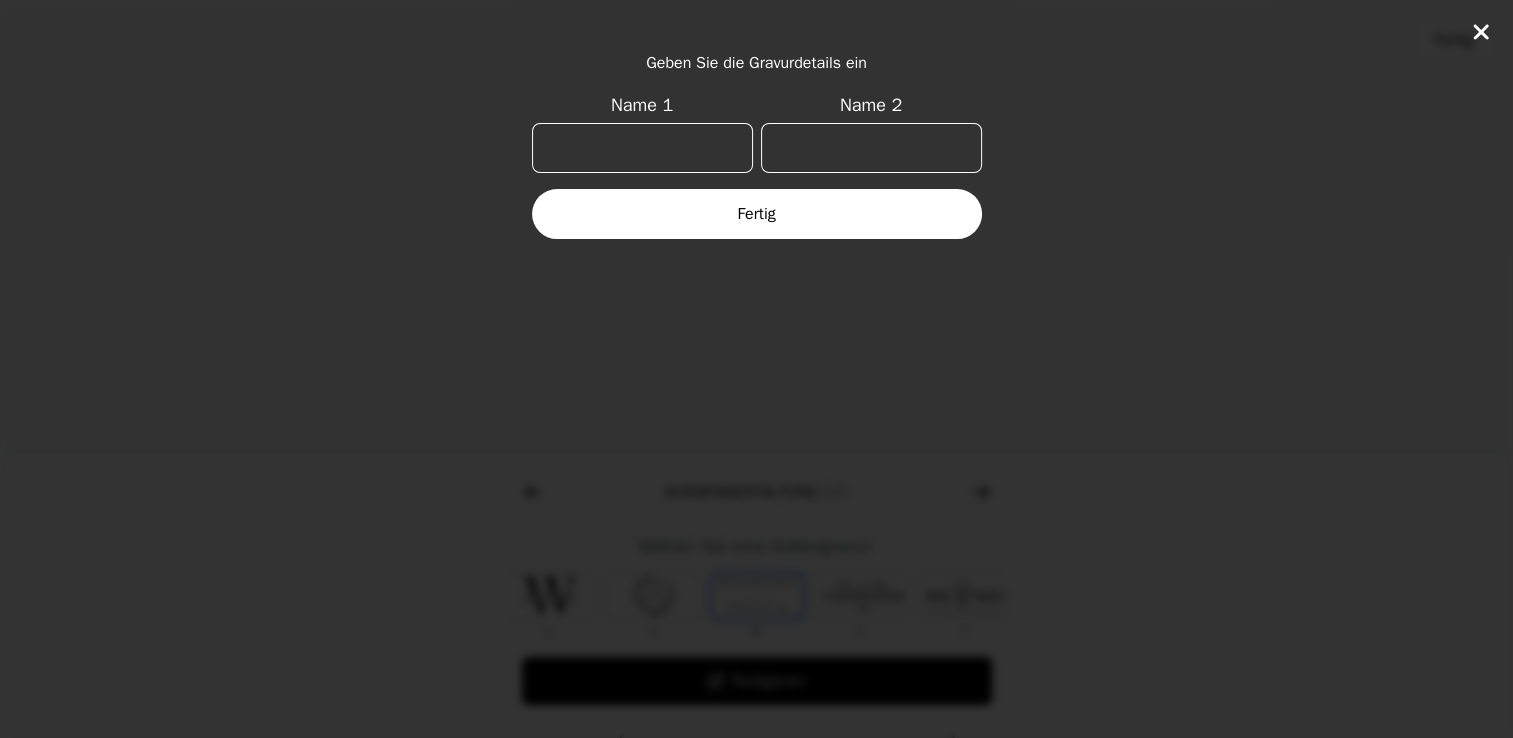 click 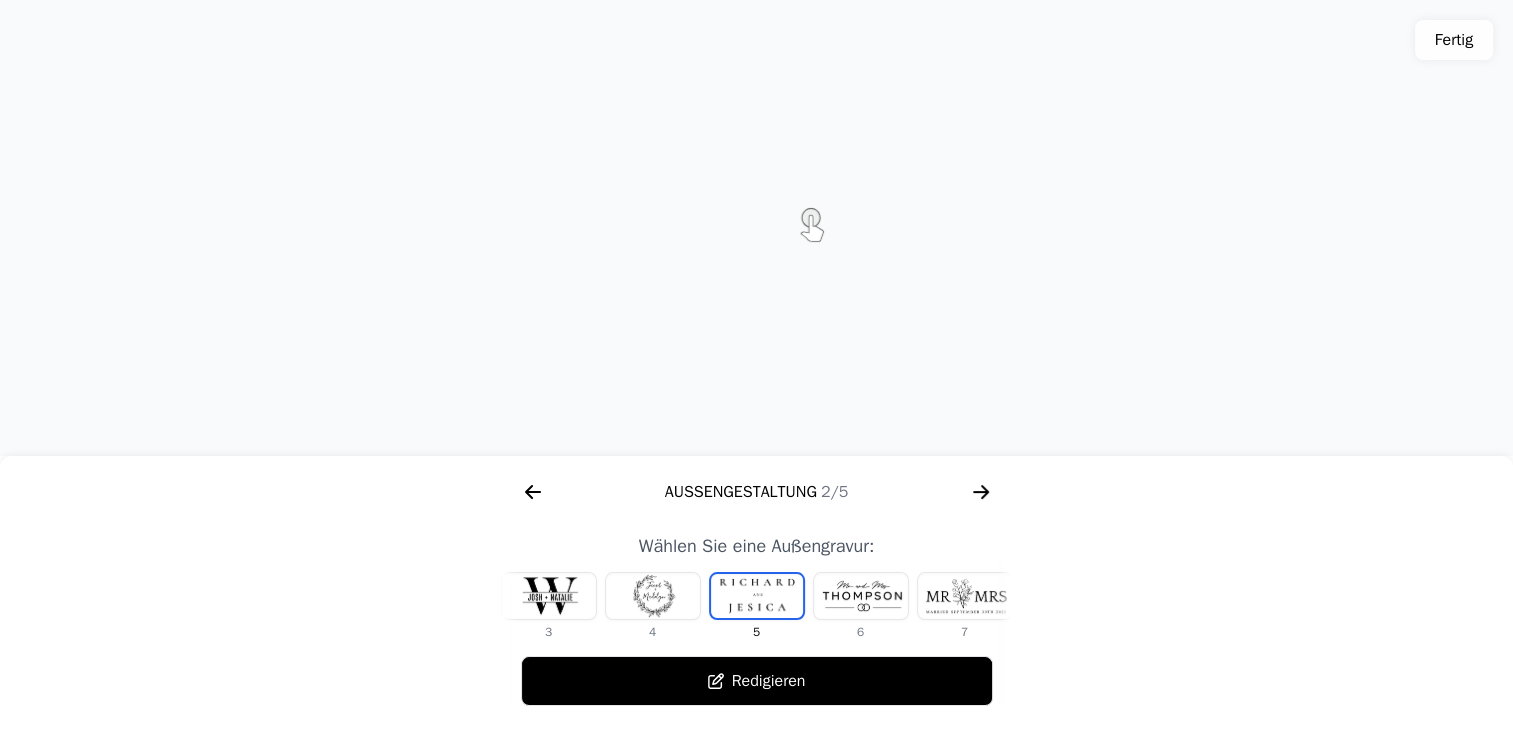 click at bounding box center (653, 596) 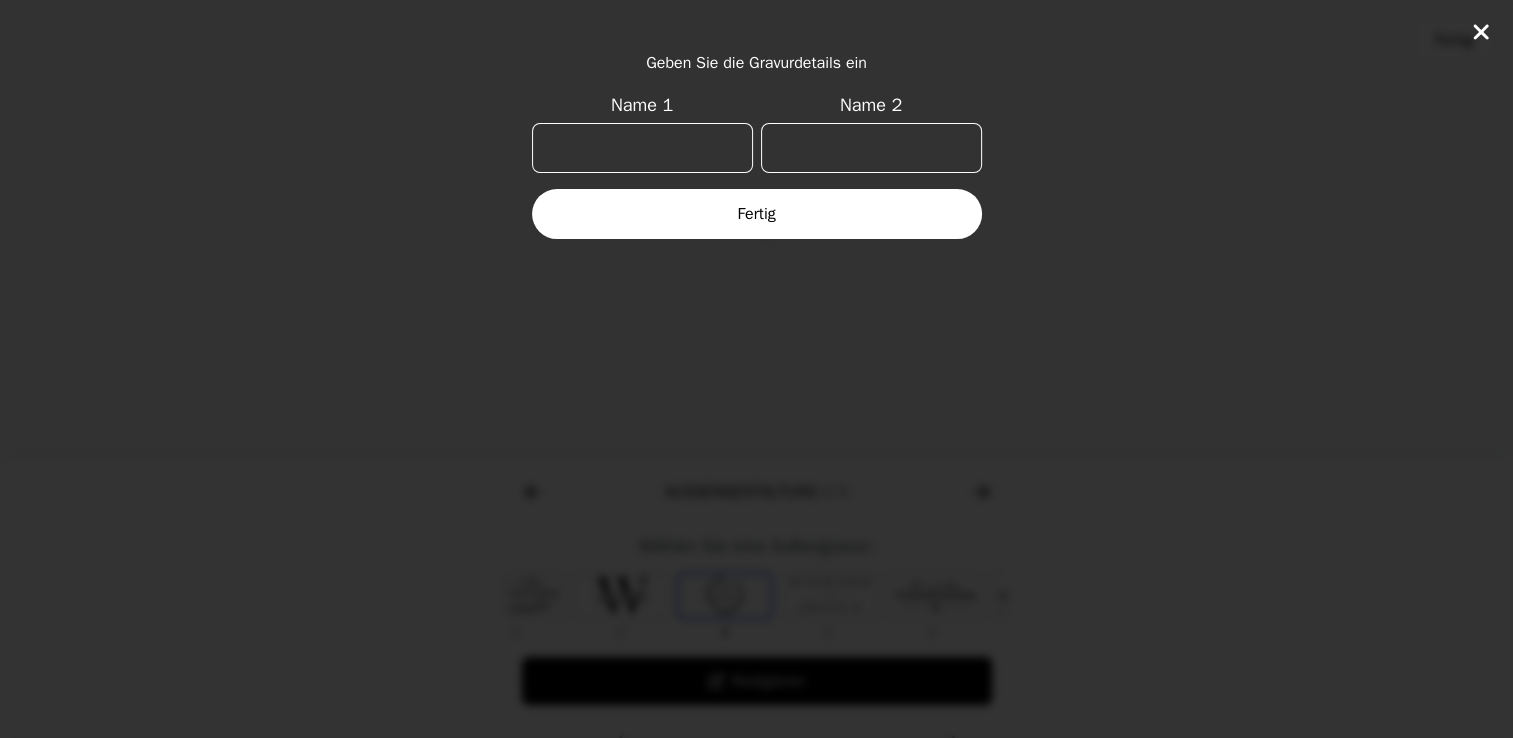 scroll, scrollTop: 0, scrollLeft: 128, axis: horizontal 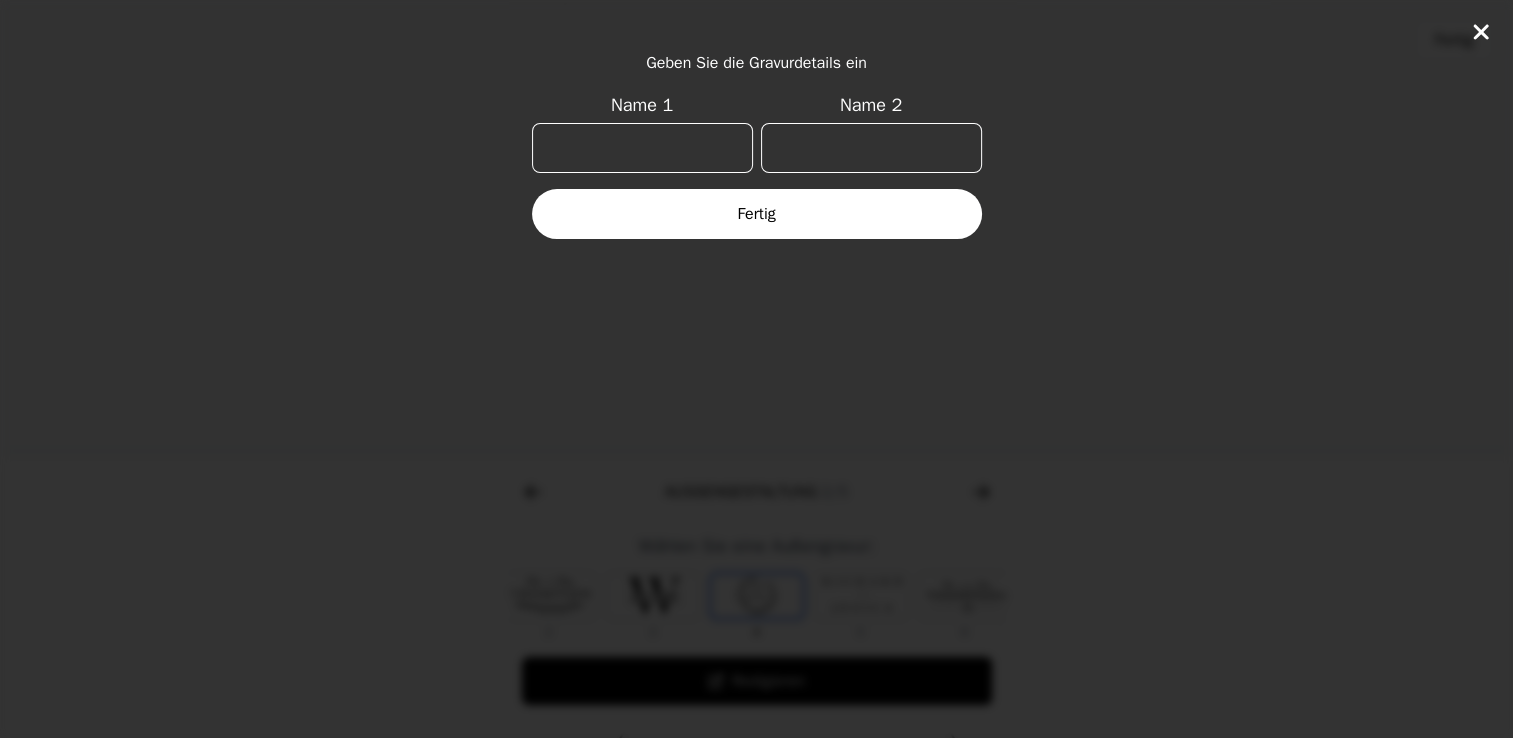 click 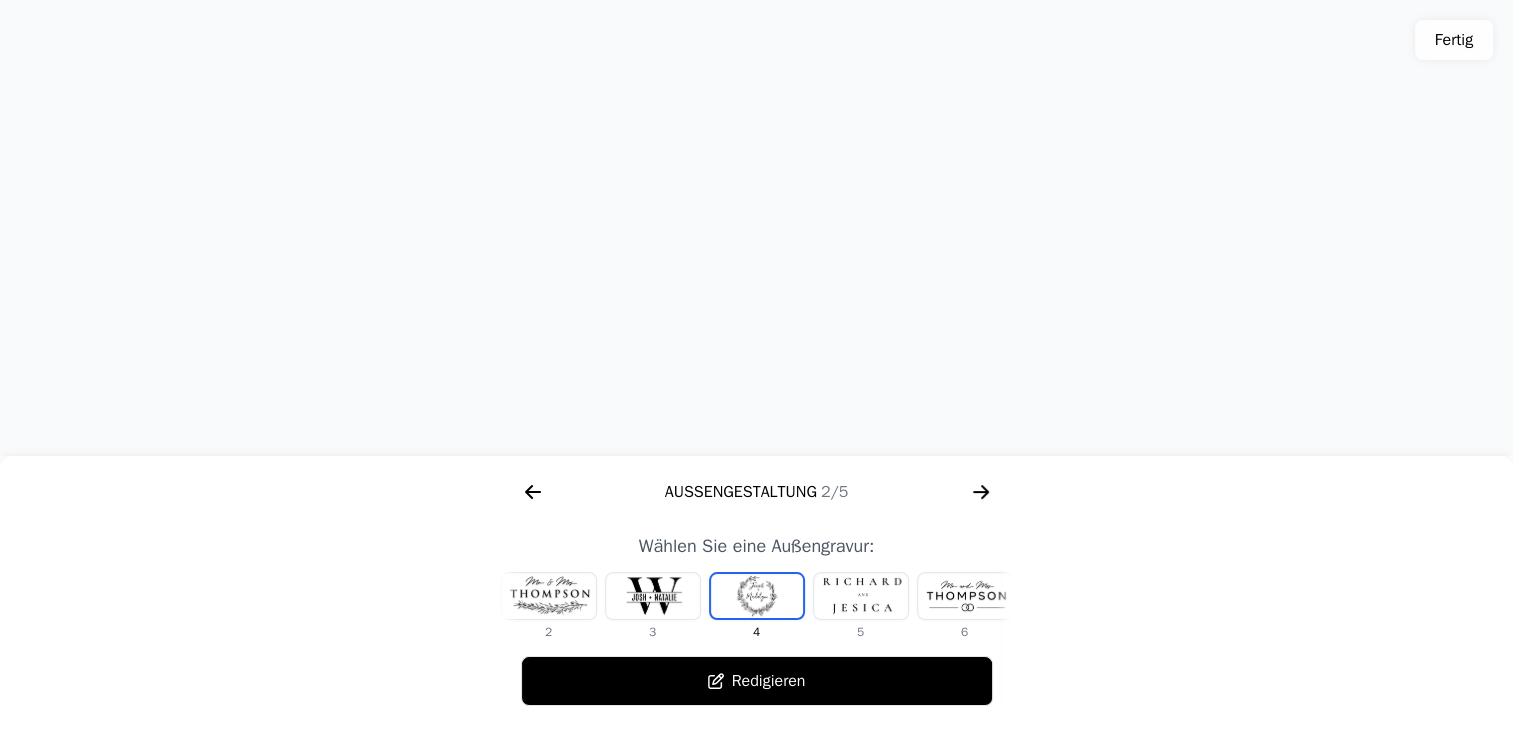 click 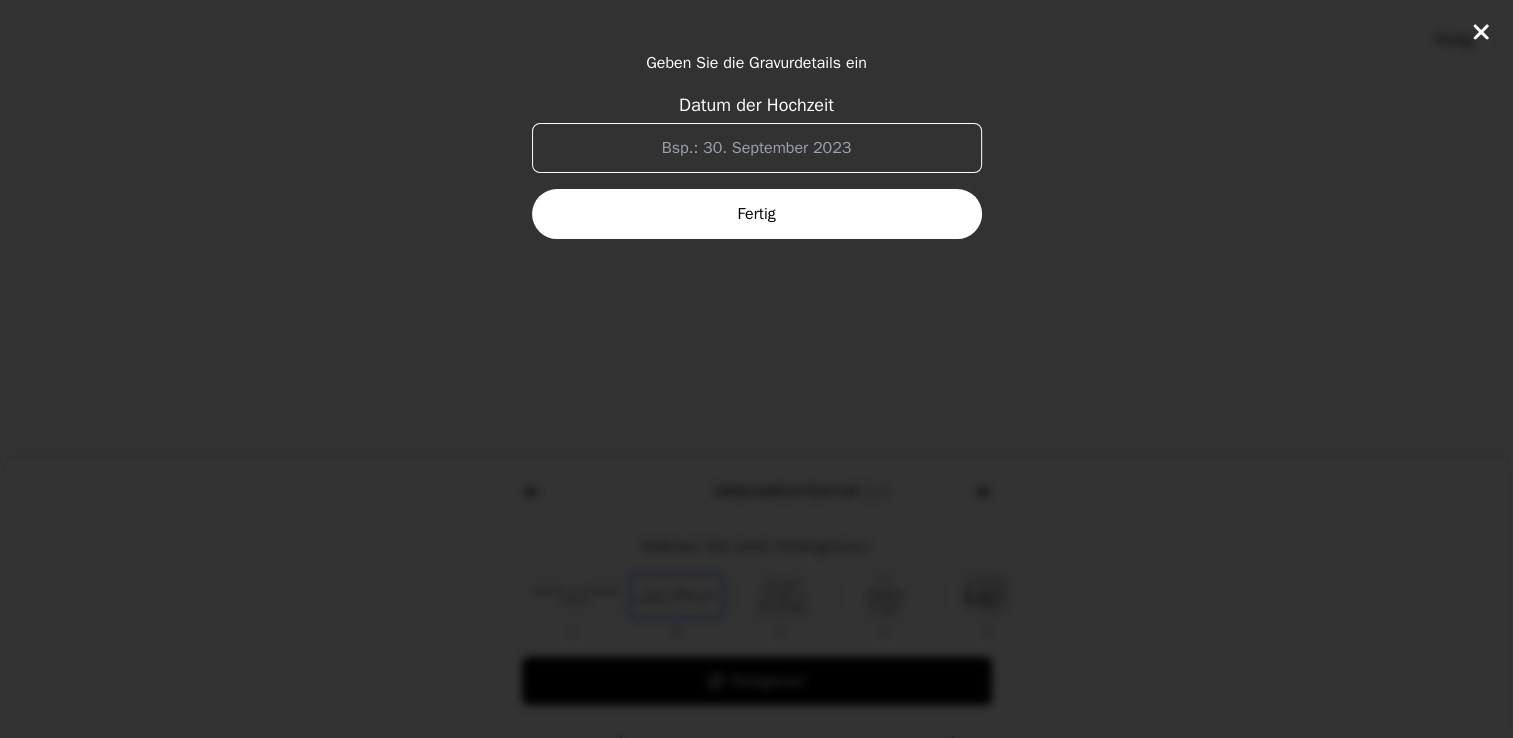 scroll, scrollTop: 0, scrollLeft: 1280, axis: horizontal 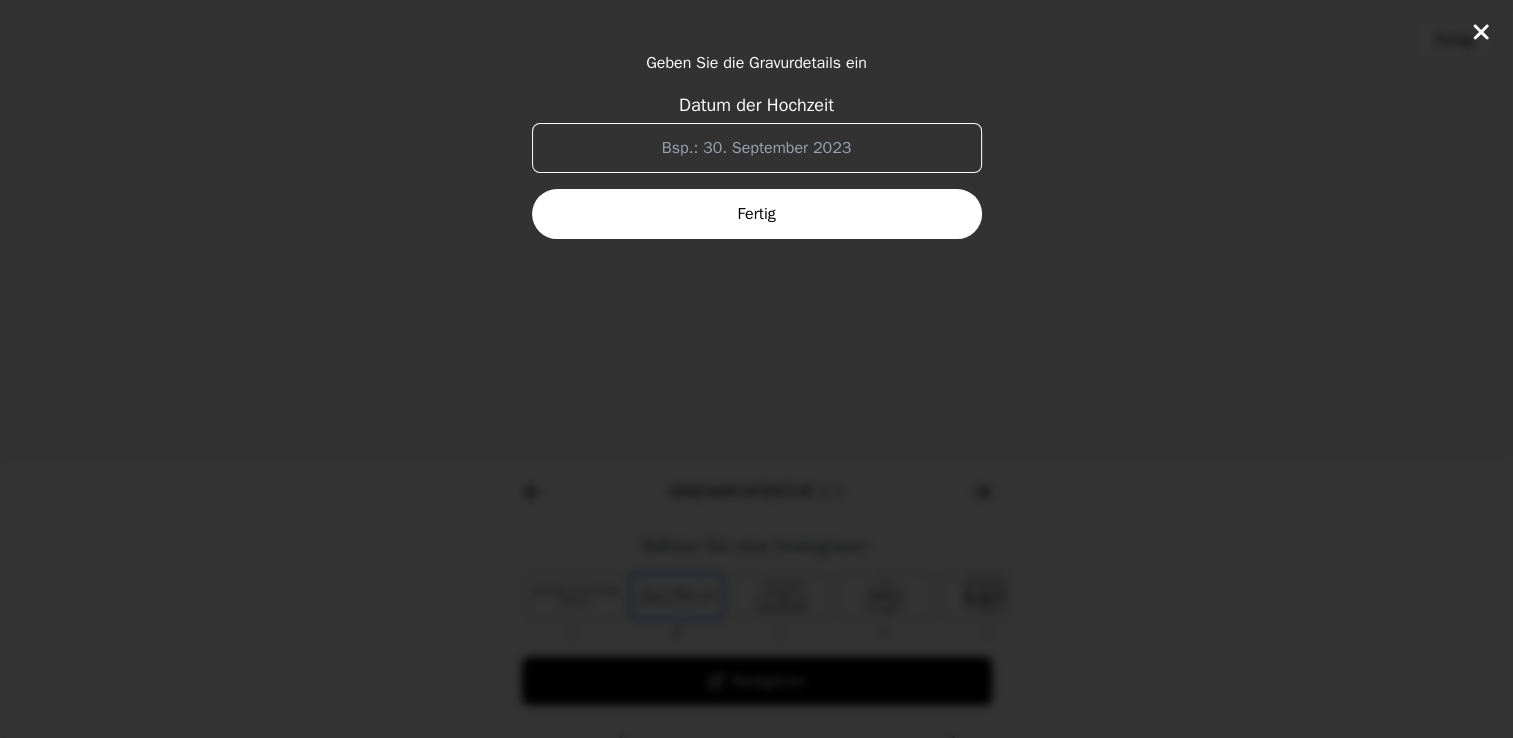click on "Geben Sie die Gravurdetails ein Datum der Hochzeit Fertig" 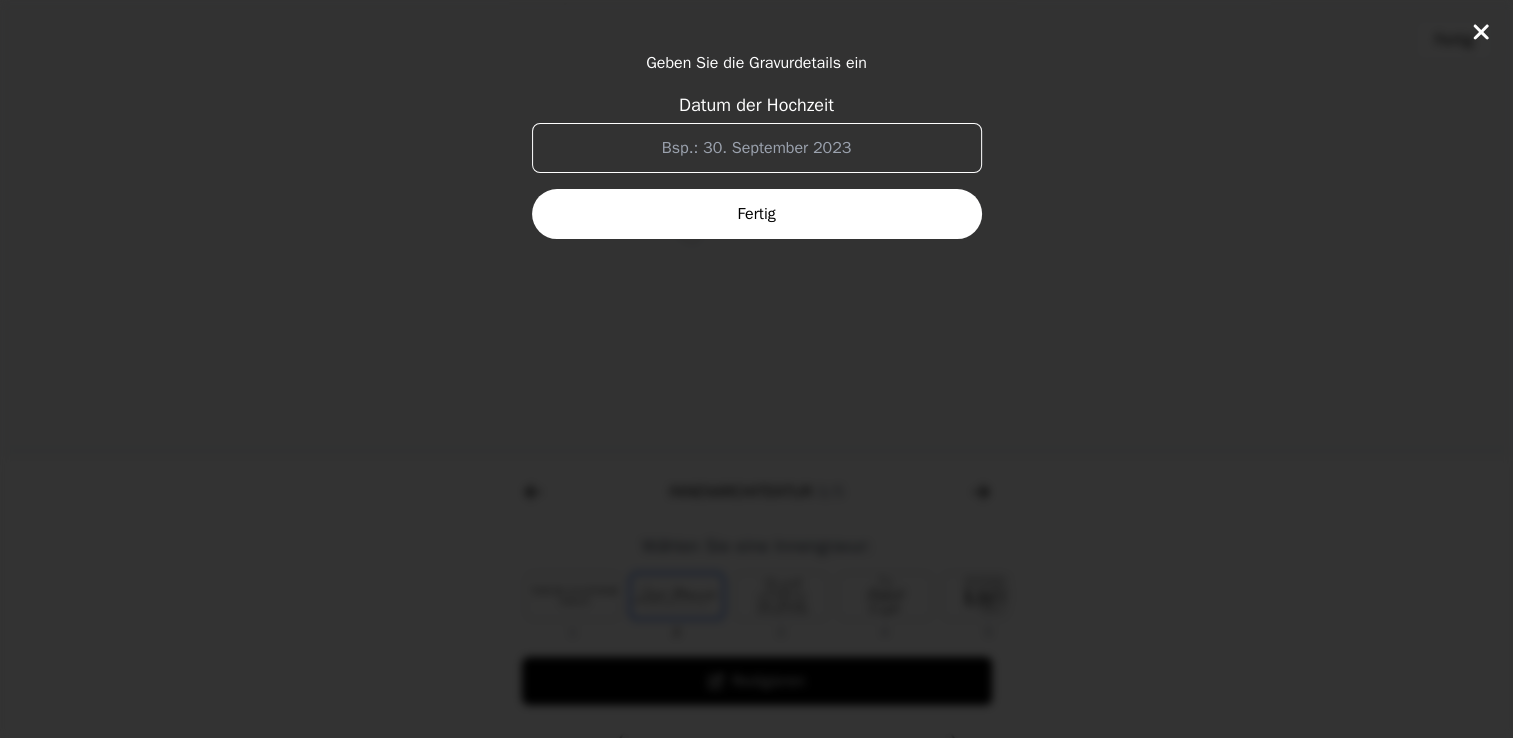 click on "Fertig" at bounding box center (757, 214) 